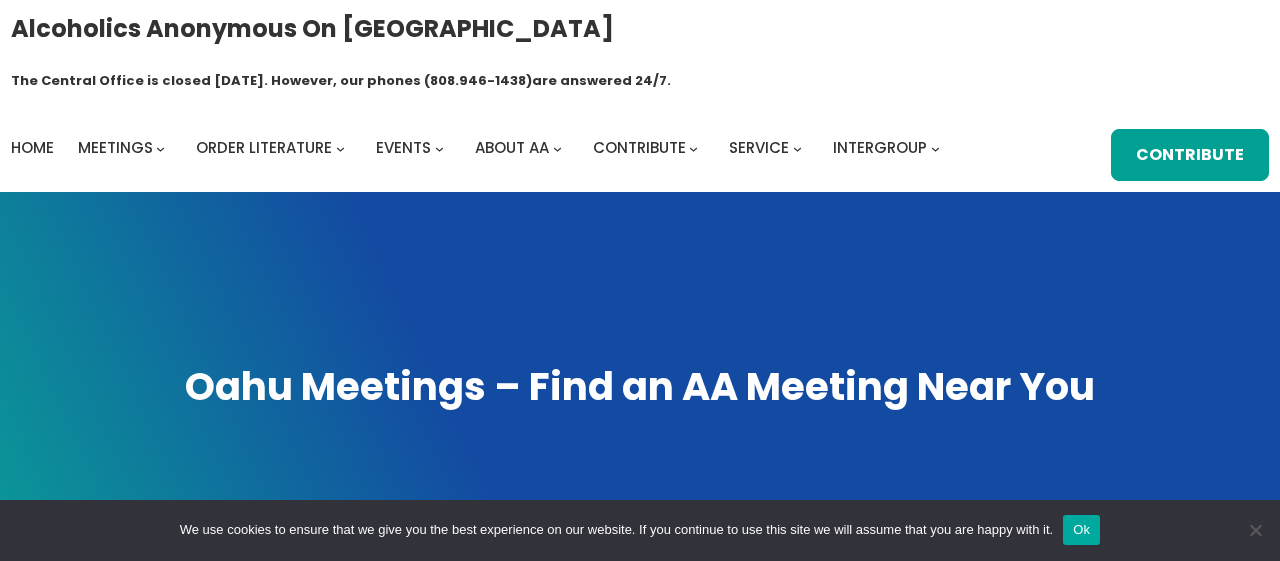 scroll, scrollTop: 0, scrollLeft: 0, axis: both 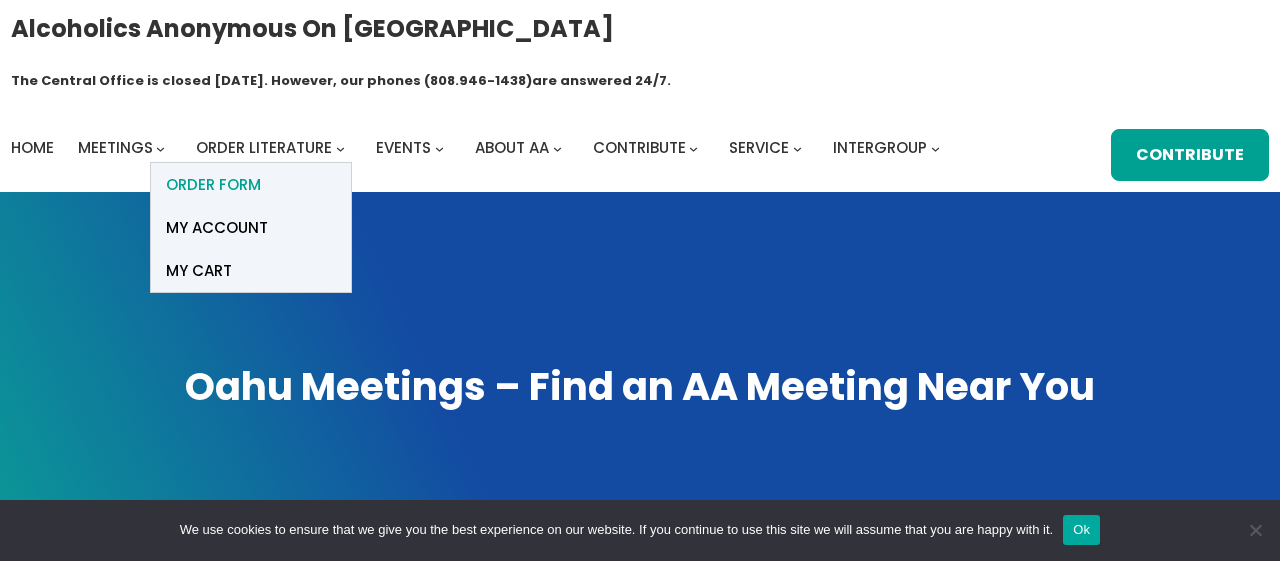 click on "ORDER FORM" at bounding box center [213, 185] 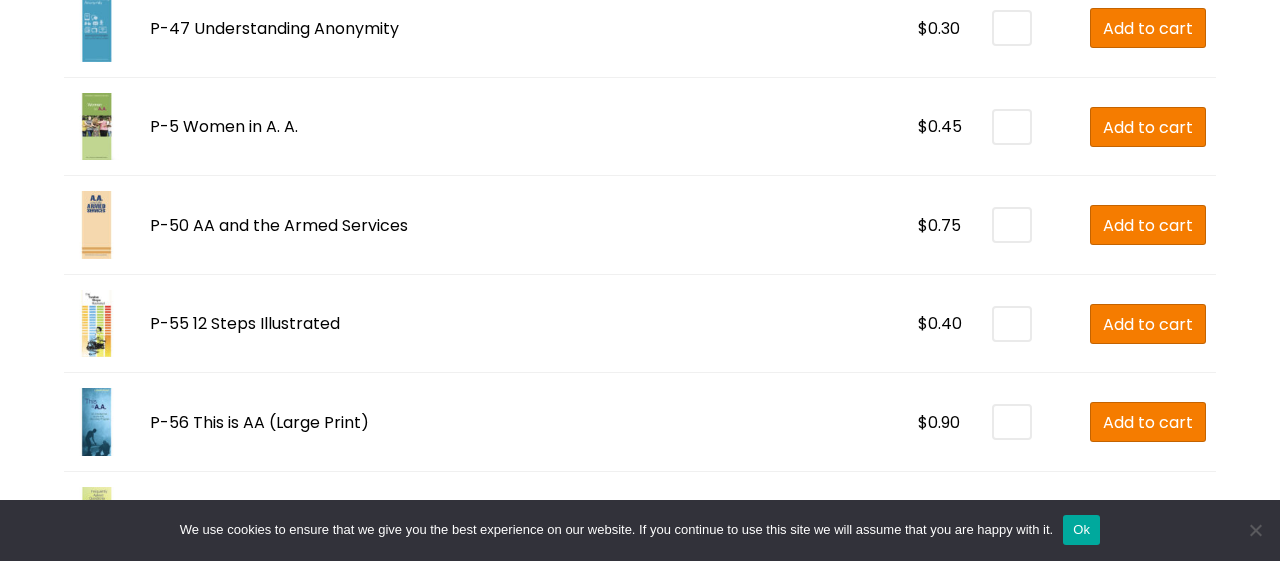 scroll, scrollTop: 5976, scrollLeft: 0, axis: vertical 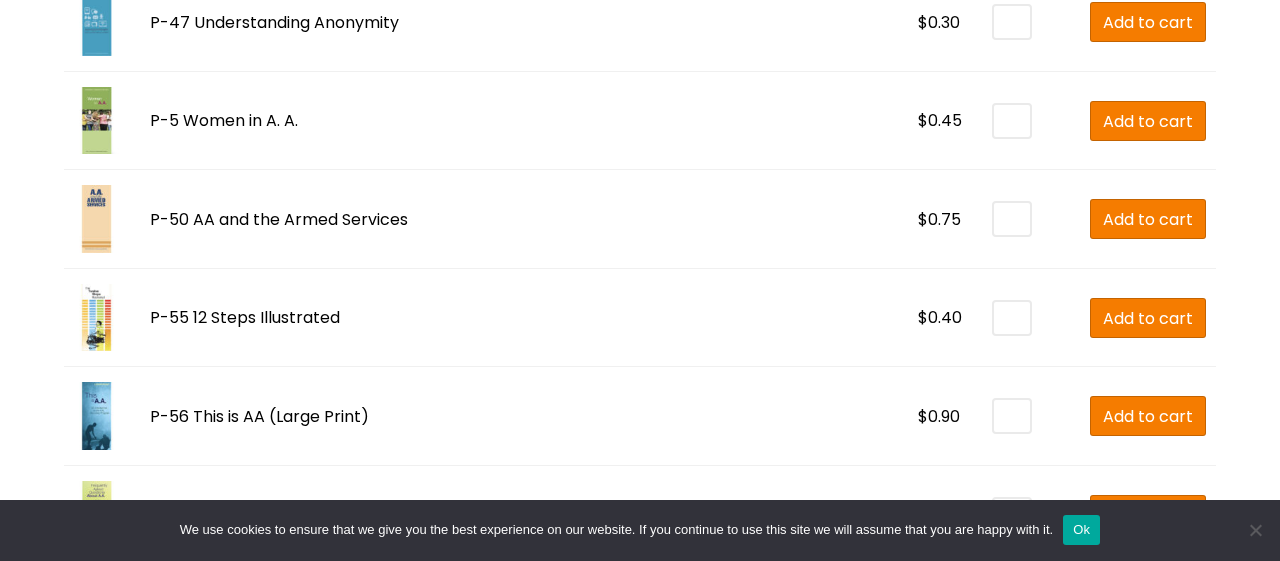 click on "*" at bounding box center [1012, 121] 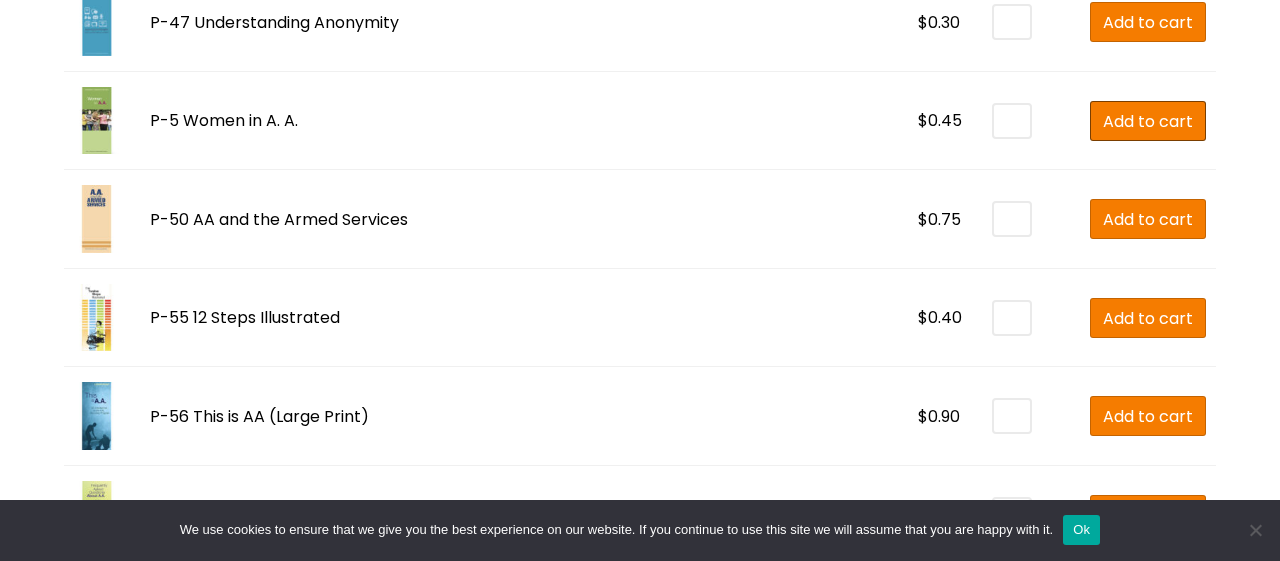 click on "Add to cart" at bounding box center [1148, 121] 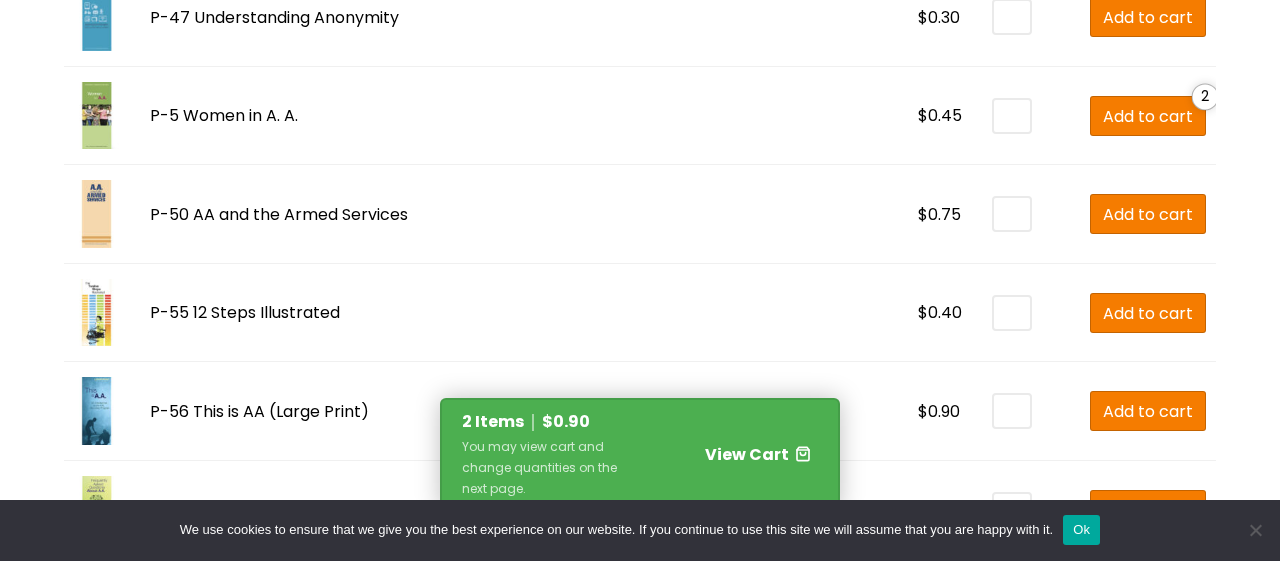 scroll, scrollTop: 5983, scrollLeft: 0, axis: vertical 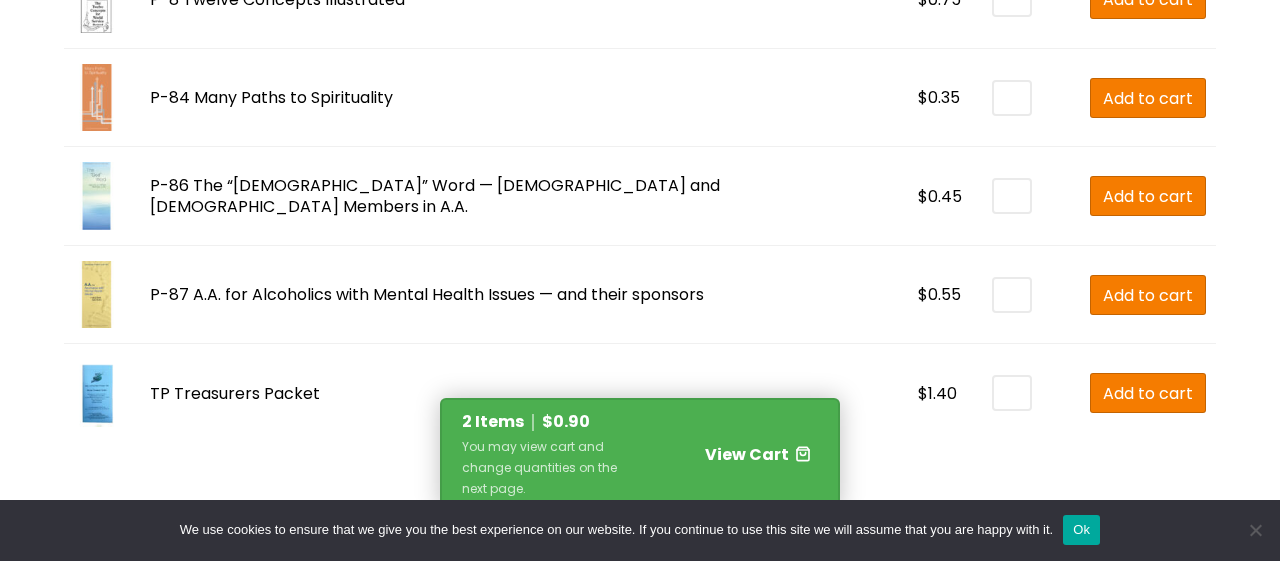 click on "View Cart" at bounding box center [747, 454] 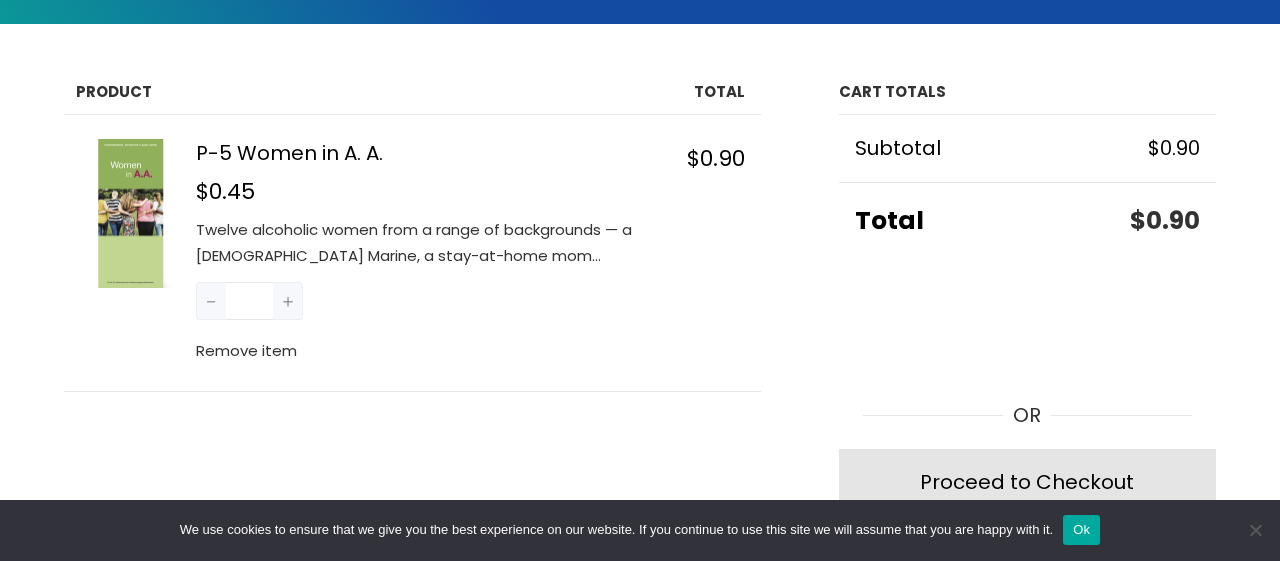 scroll, scrollTop: 510, scrollLeft: 0, axis: vertical 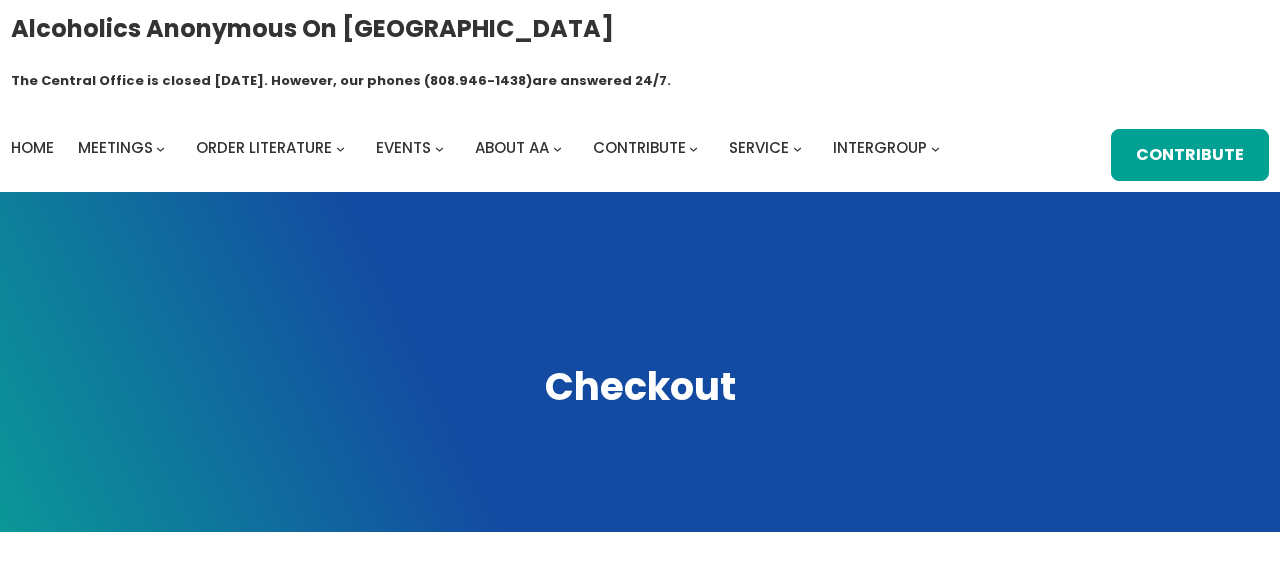 select on "**" 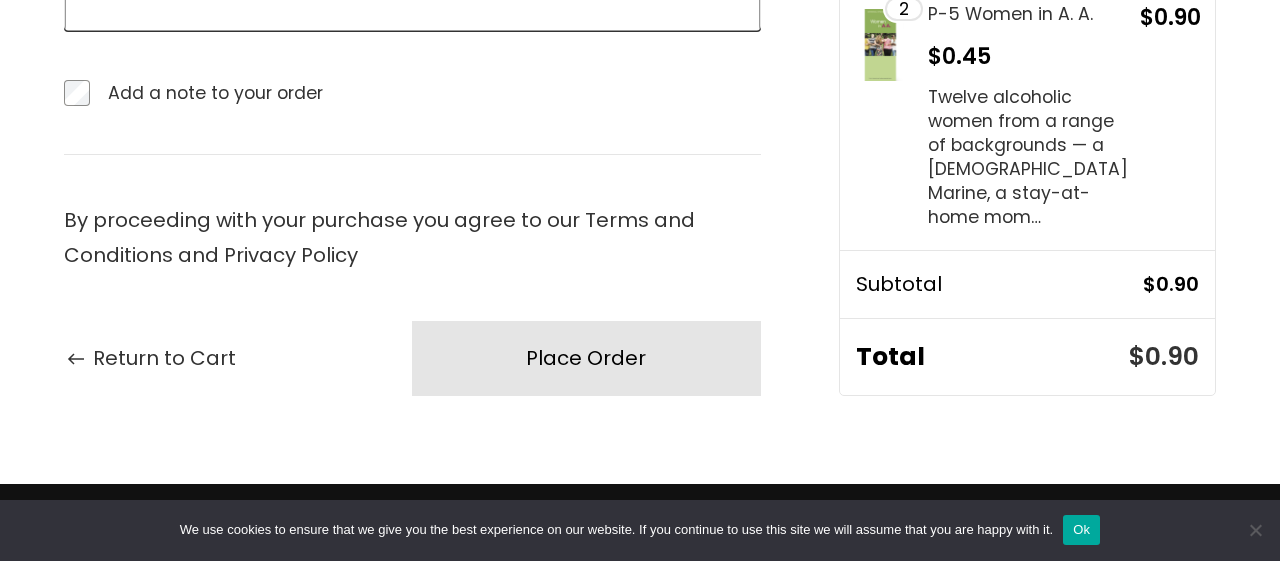 scroll, scrollTop: 1368, scrollLeft: 0, axis: vertical 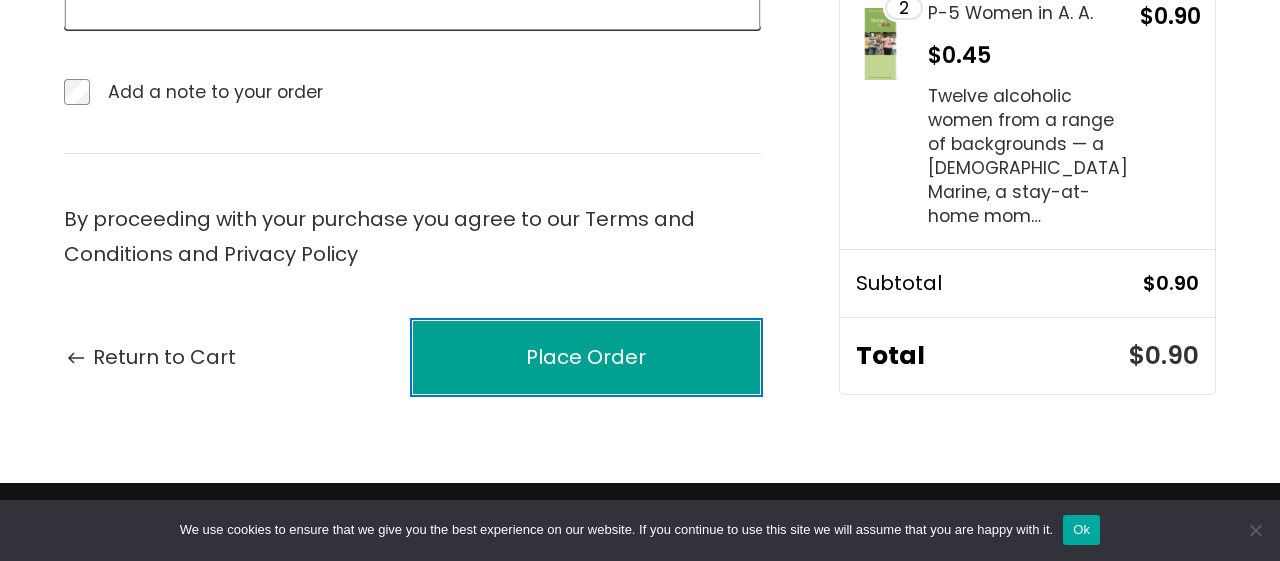 click on "Place Order" at bounding box center (586, 357) 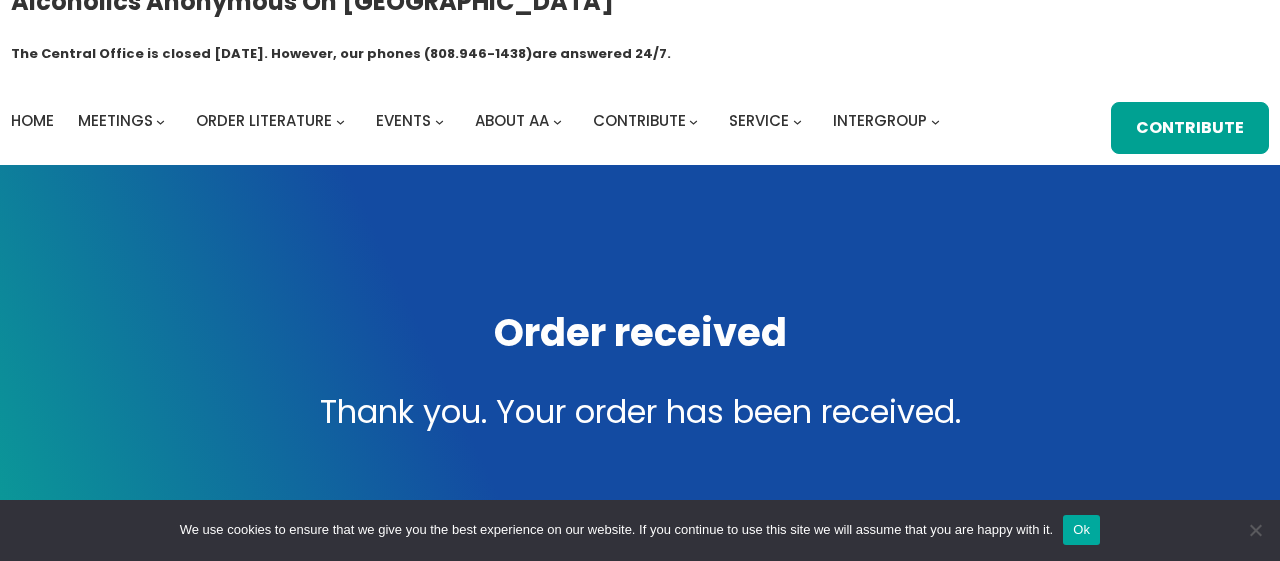 scroll, scrollTop: 0, scrollLeft: 0, axis: both 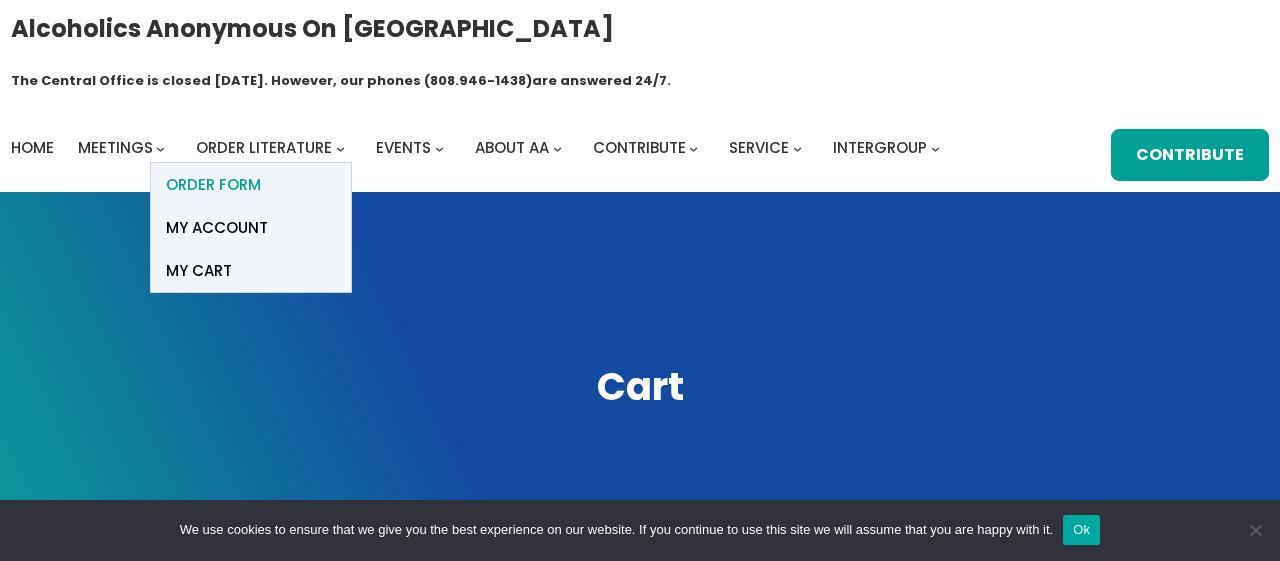click on "ORDER FORM" at bounding box center [213, 185] 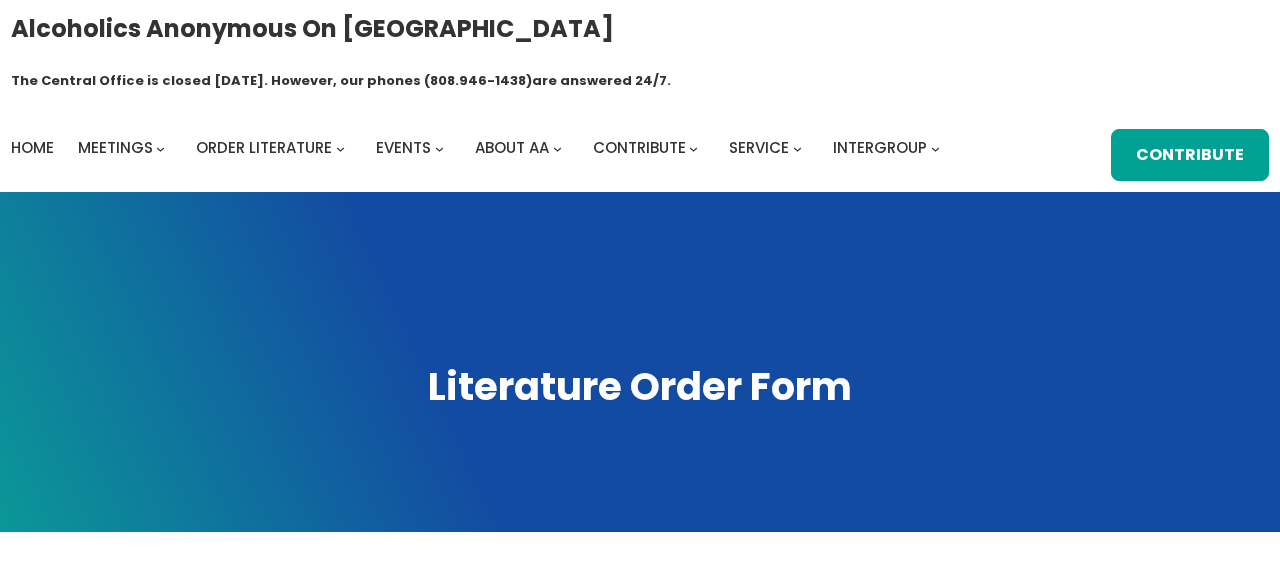 scroll, scrollTop: 0, scrollLeft: 0, axis: both 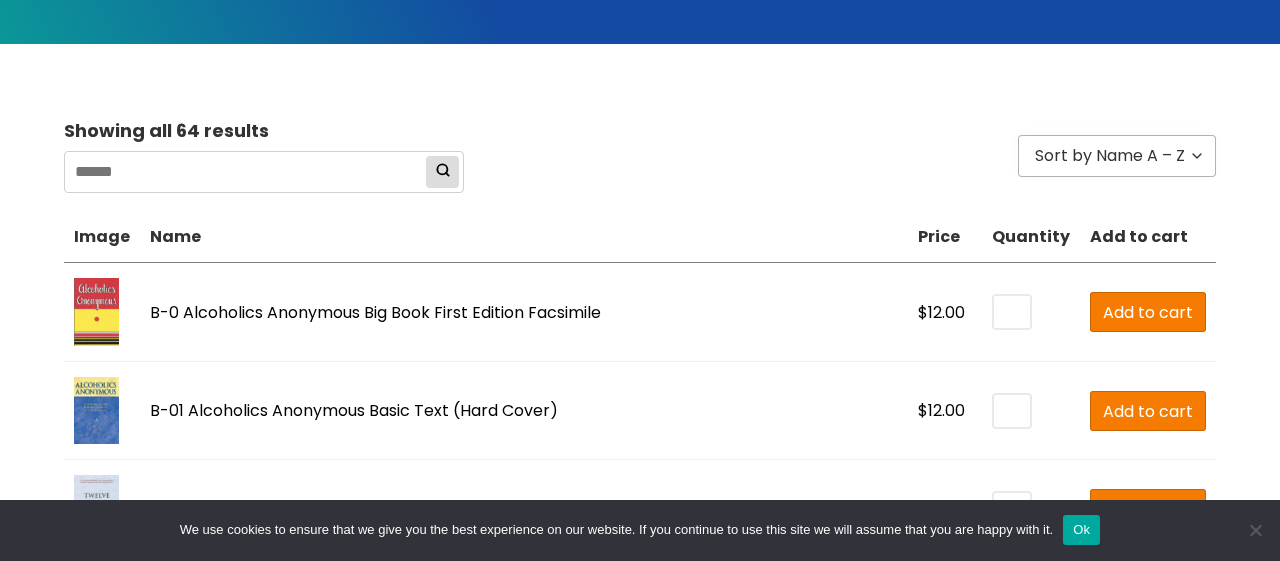 click on "Sort by Name A – Z            Sort by Name A – Z                     	                             Sort by Popularity                              Sort by Rating                              Sort by Price low to high                              Sort by Price high to low                              Sort by Newness                              Sort by Name A – Z                              Sort by Name Z – A" at bounding box center [928, 156] 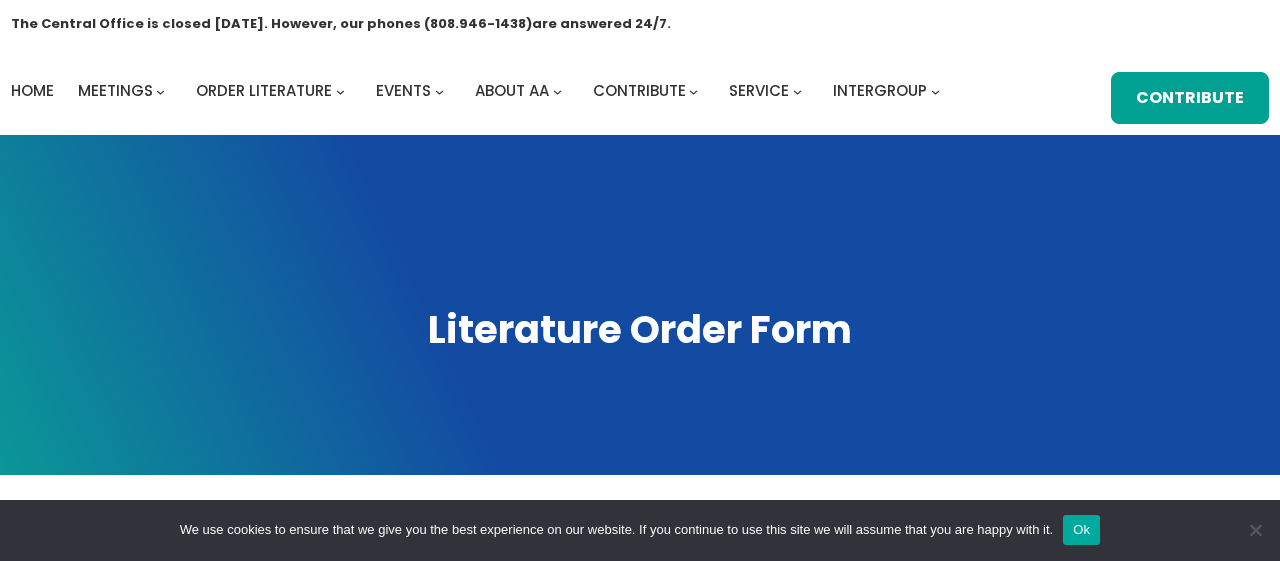 scroll, scrollTop: 0, scrollLeft: 0, axis: both 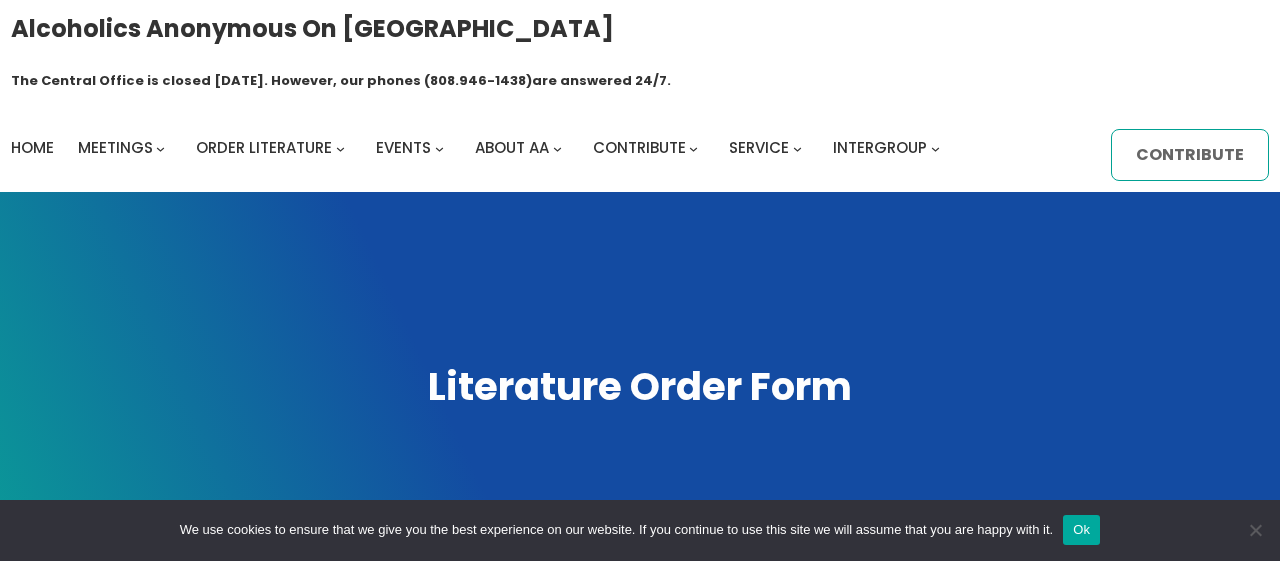 click on "Contribute" at bounding box center (1190, 155) 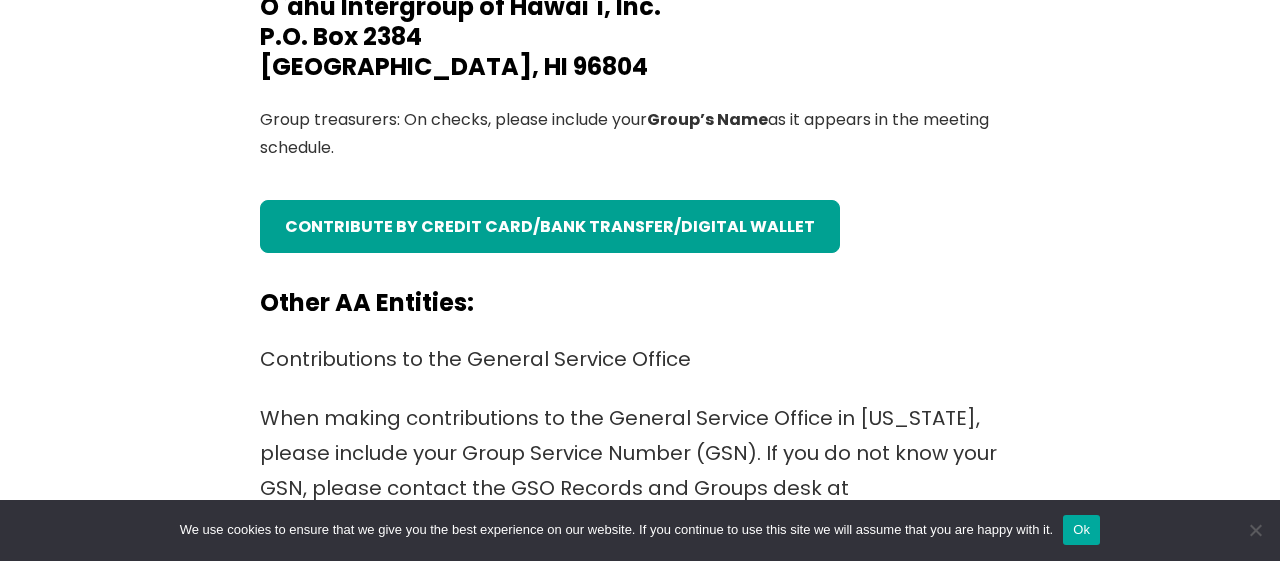 scroll, scrollTop: 994, scrollLeft: 0, axis: vertical 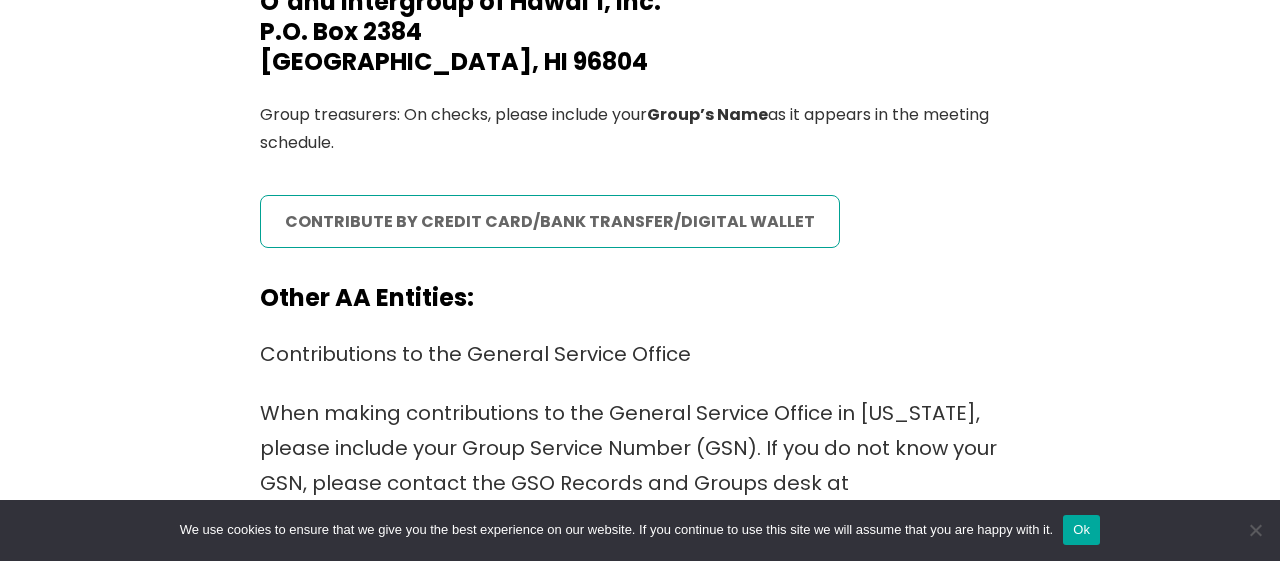 click on "contribute by credit card/bank transfer/digital wallet" at bounding box center (550, 221) 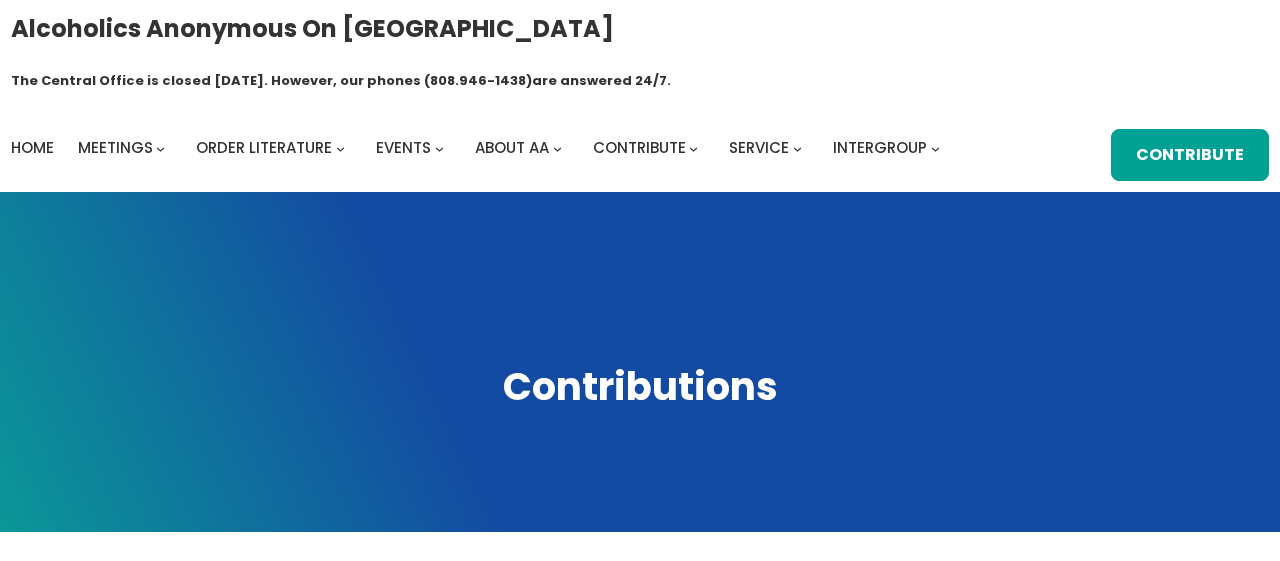 scroll, scrollTop: 0, scrollLeft: 0, axis: both 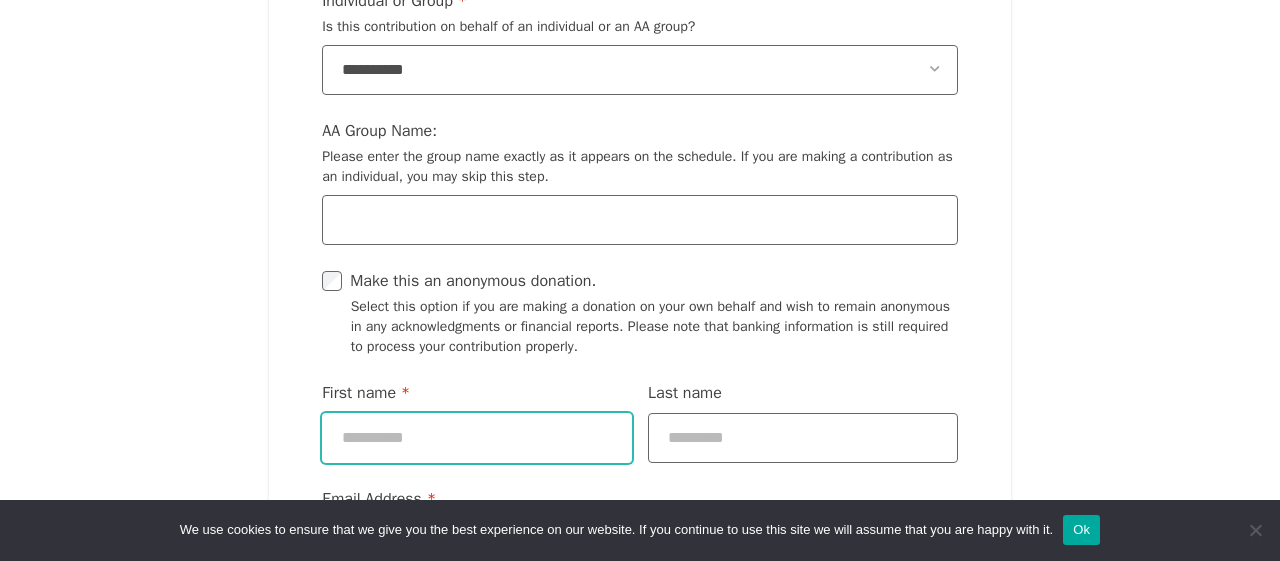 click on "First name   *" at bounding box center (477, 439) 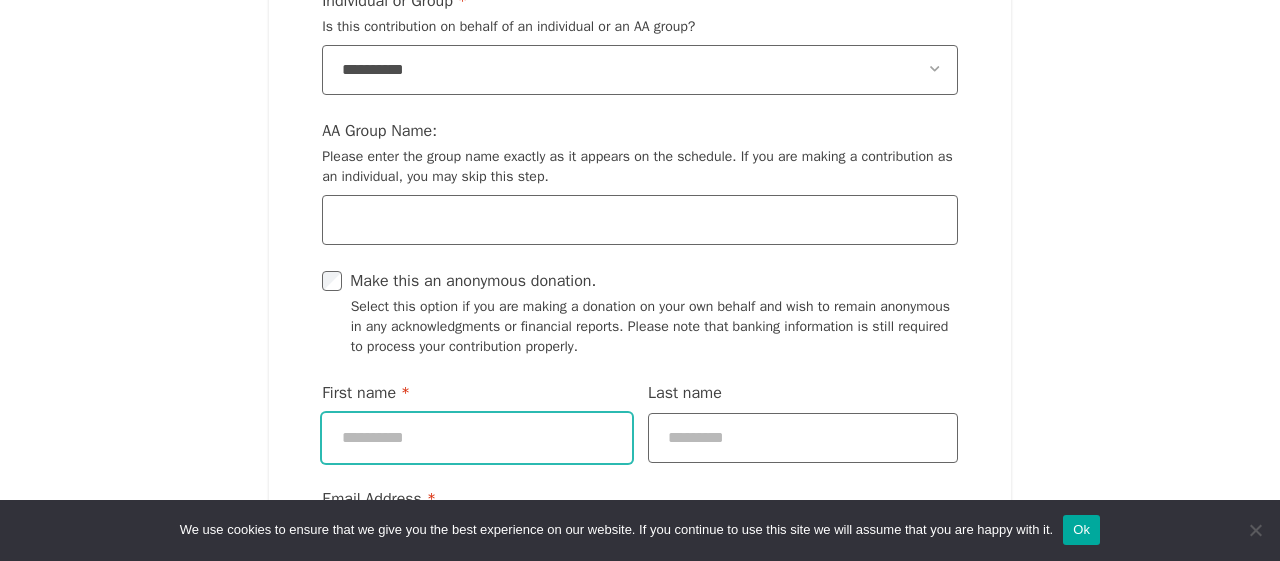 type on "*********" 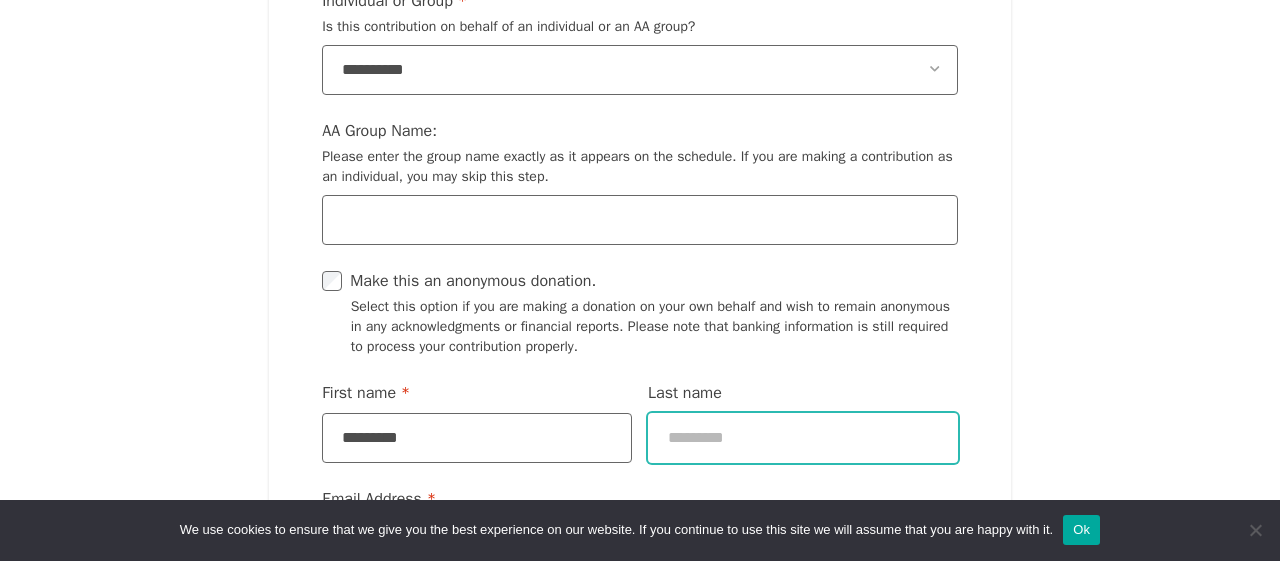 type on "***" 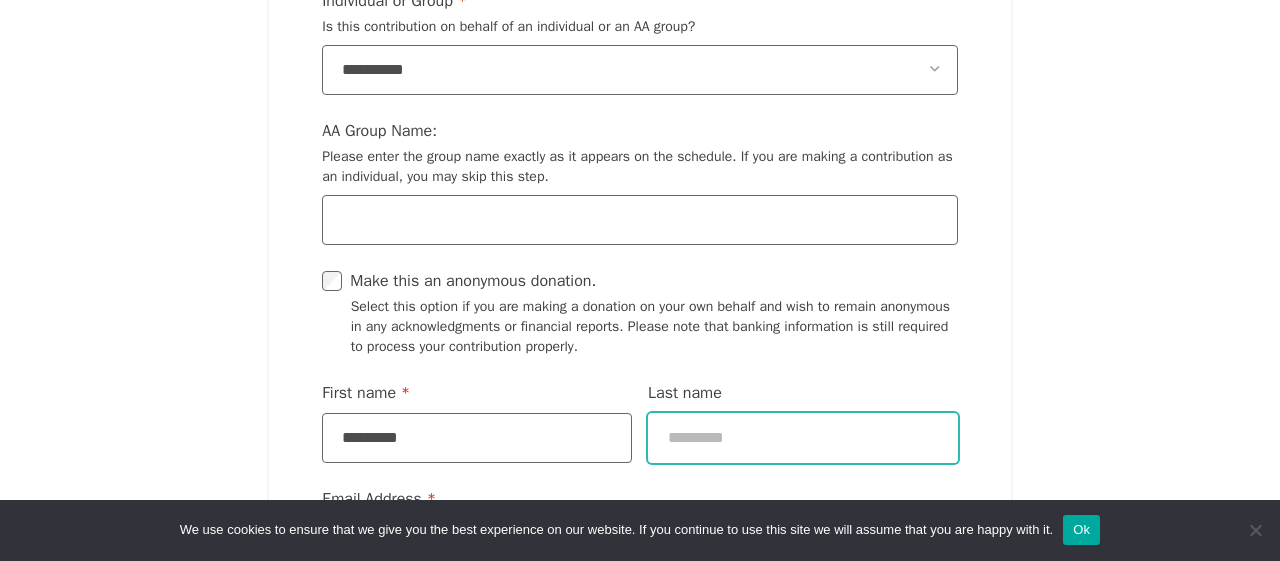 type on "**********" 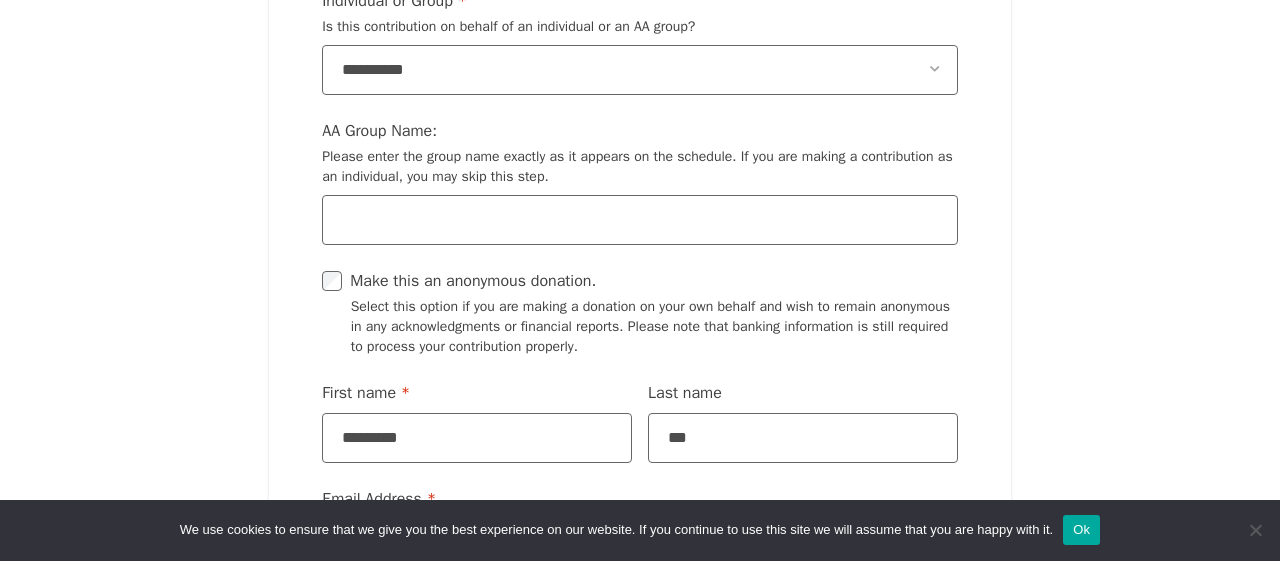 type on "**********" 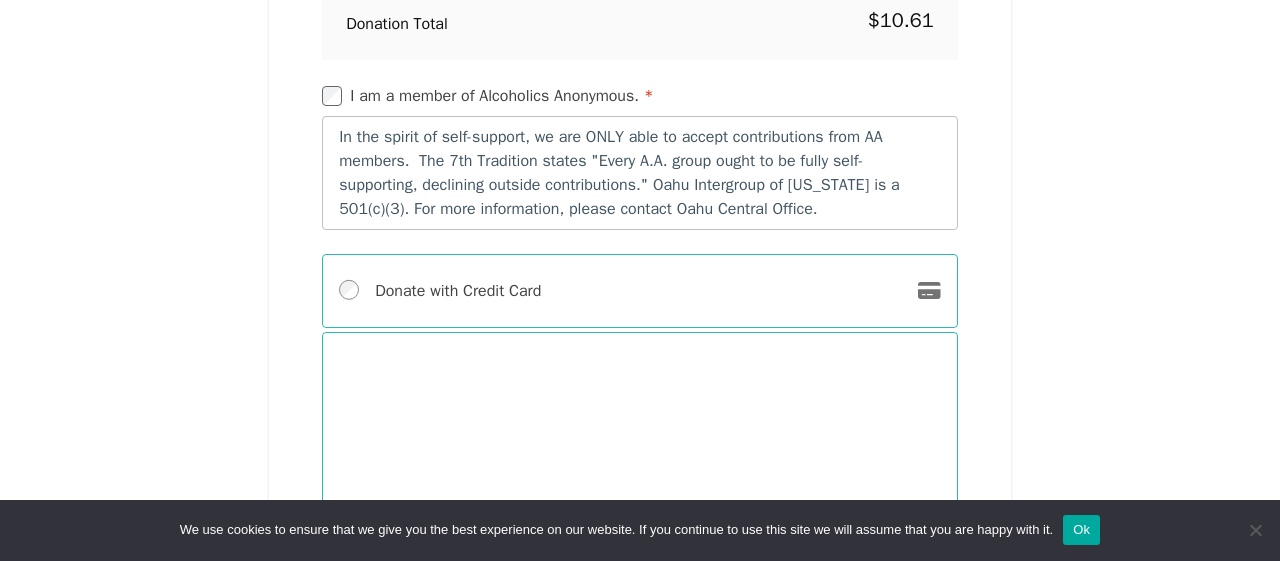 scroll, scrollTop: 3227, scrollLeft: 0, axis: vertical 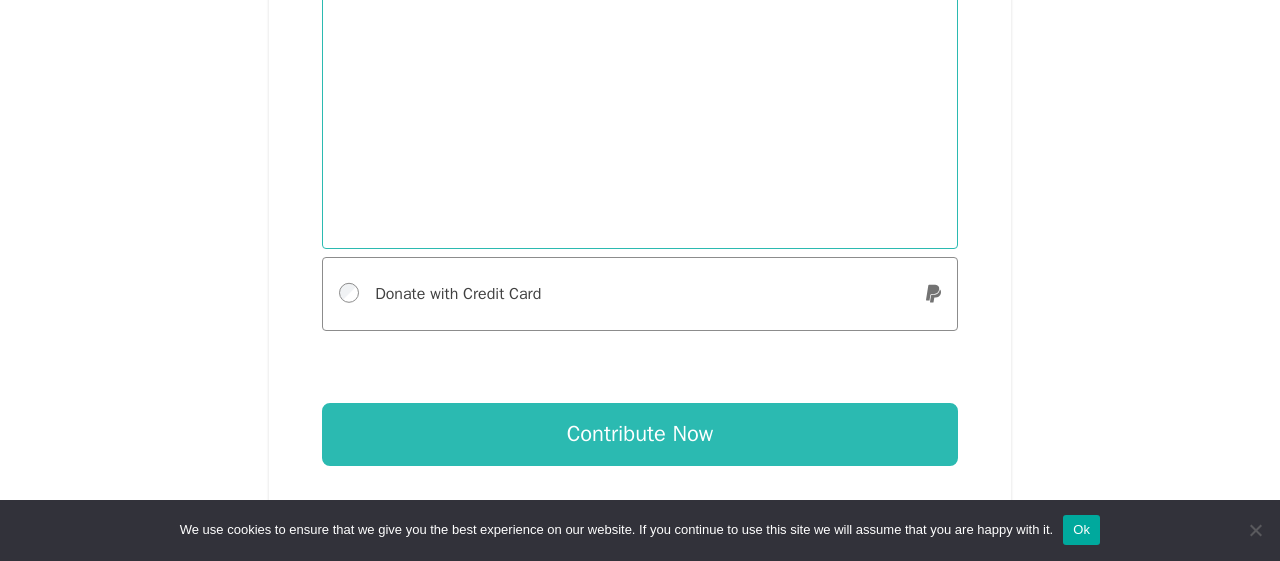 click on "Contribute Now" at bounding box center (640, 435) 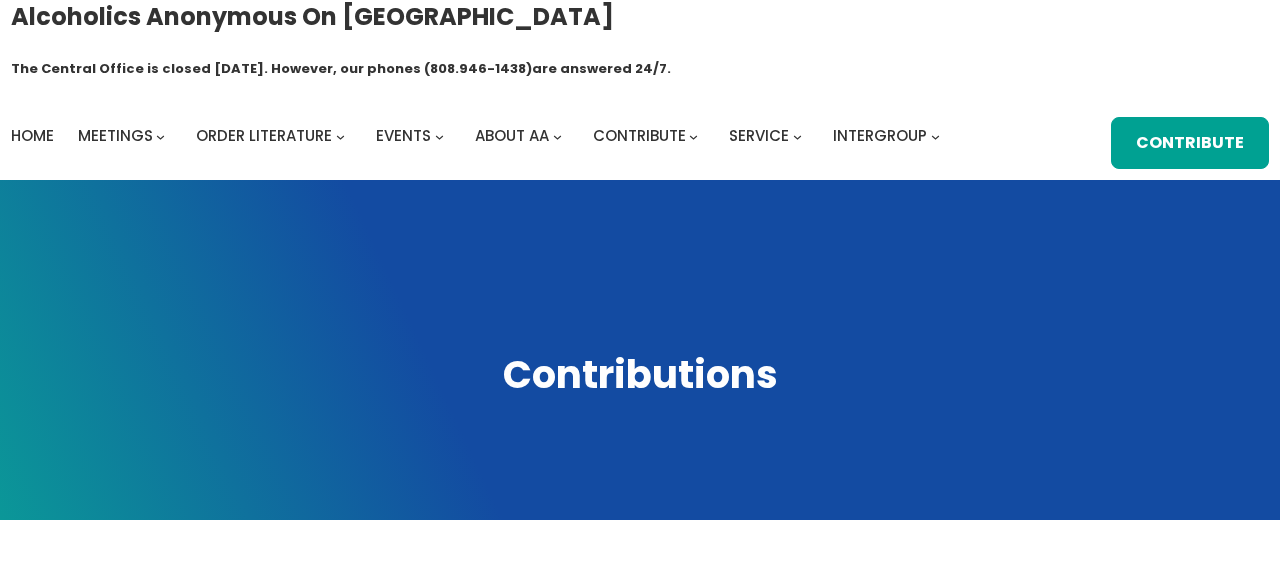 scroll, scrollTop: 163, scrollLeft: 0, axis: vertical 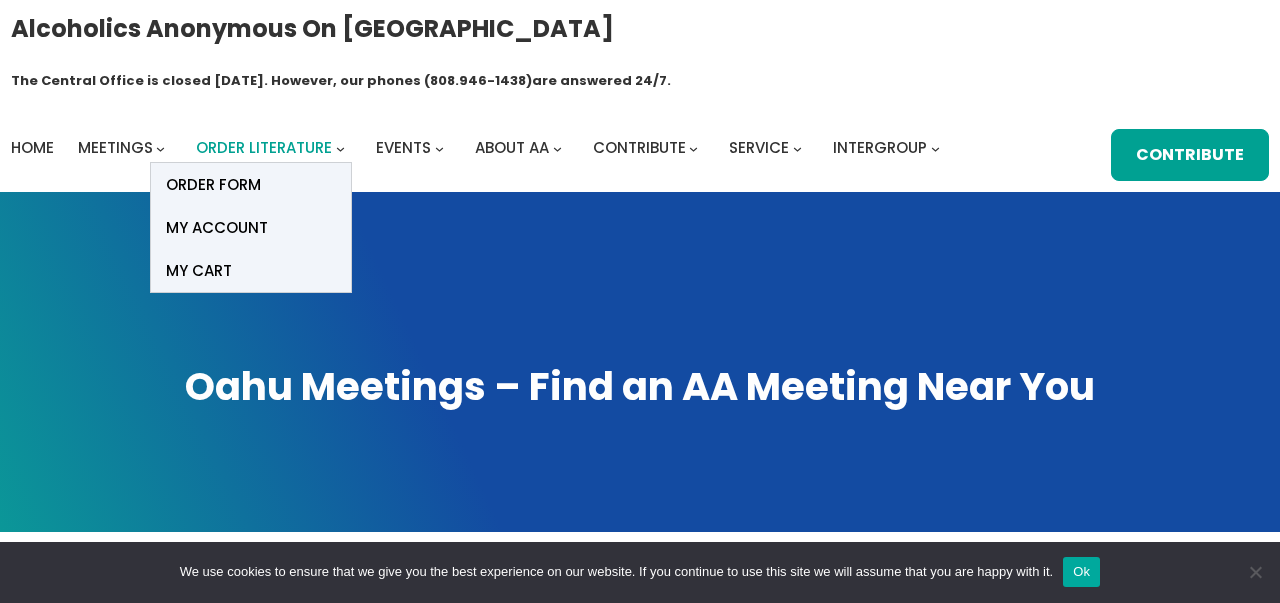 click on "Order Literature" at bounding box center (264, 147) 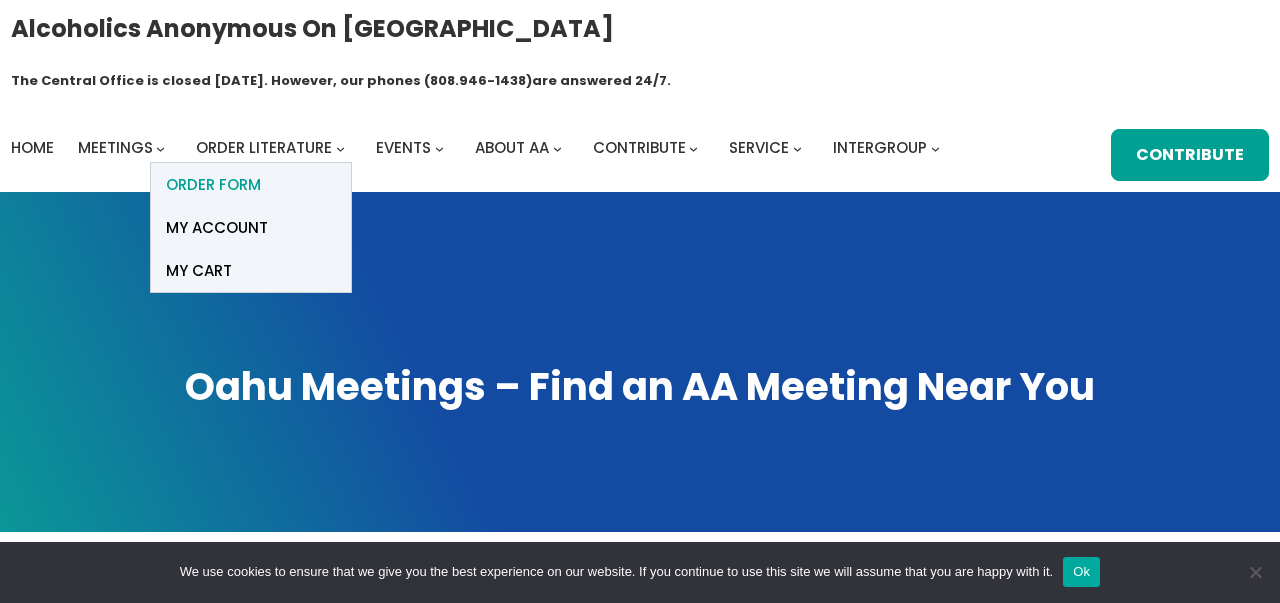 click on "ORDER FORM" at bounding box center [213, 185] 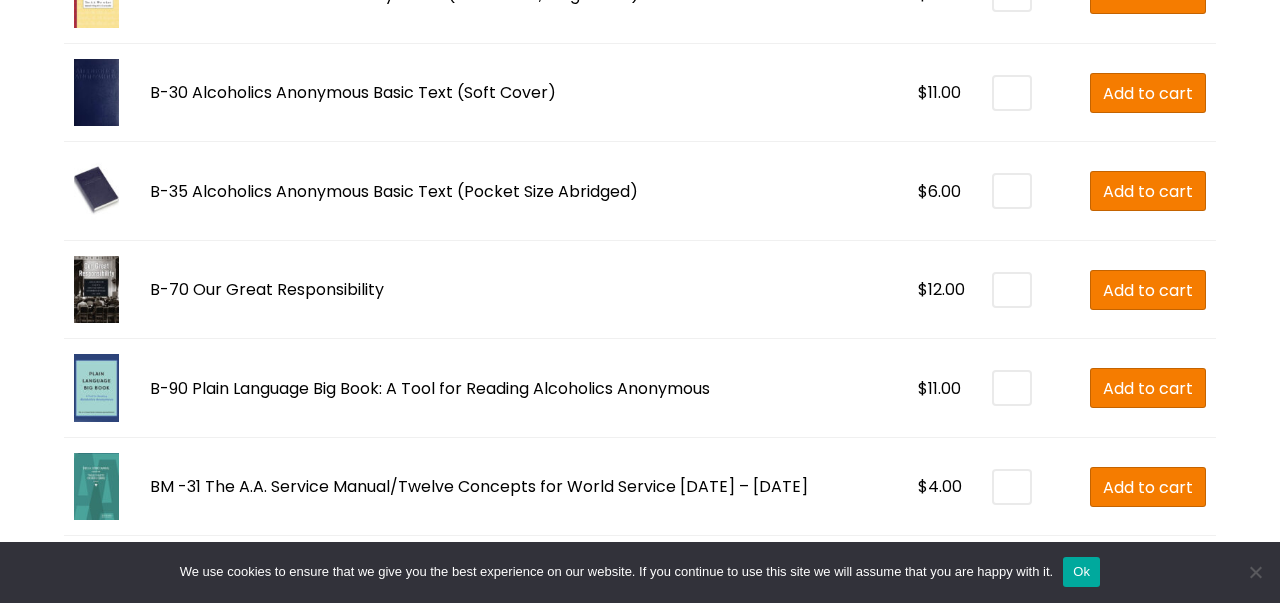 scroll, scrollTop: 2578, scrollLeft: 0, axis: vertical 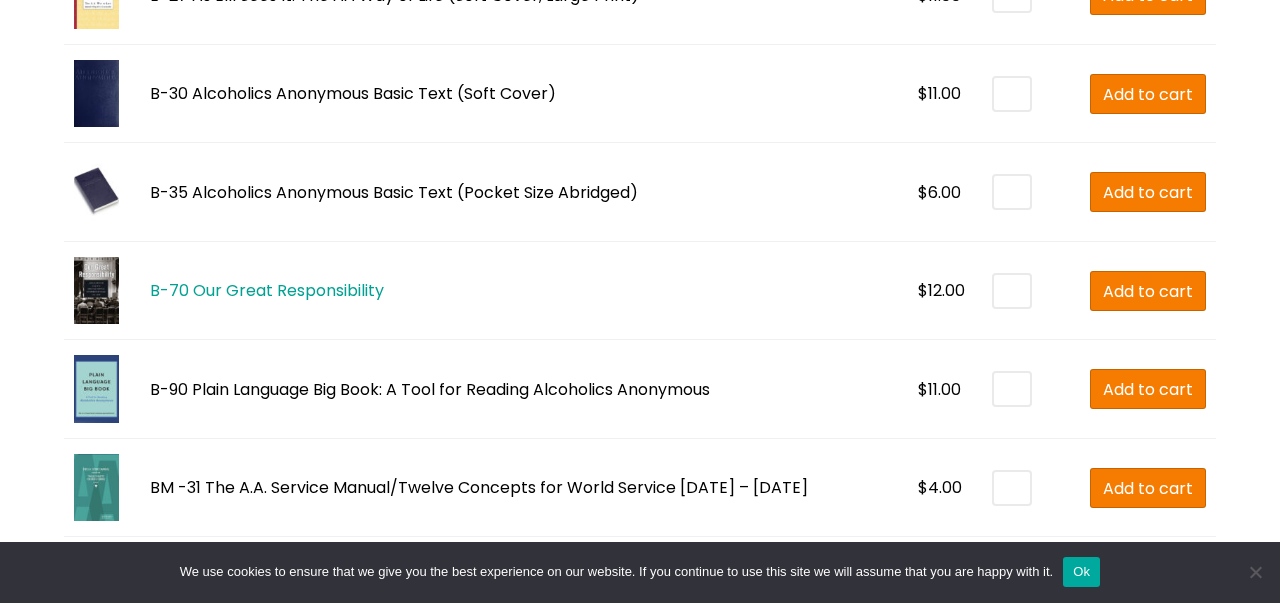 click on "B-70 Our Great Responsibility" at bounding box center [267, 290] 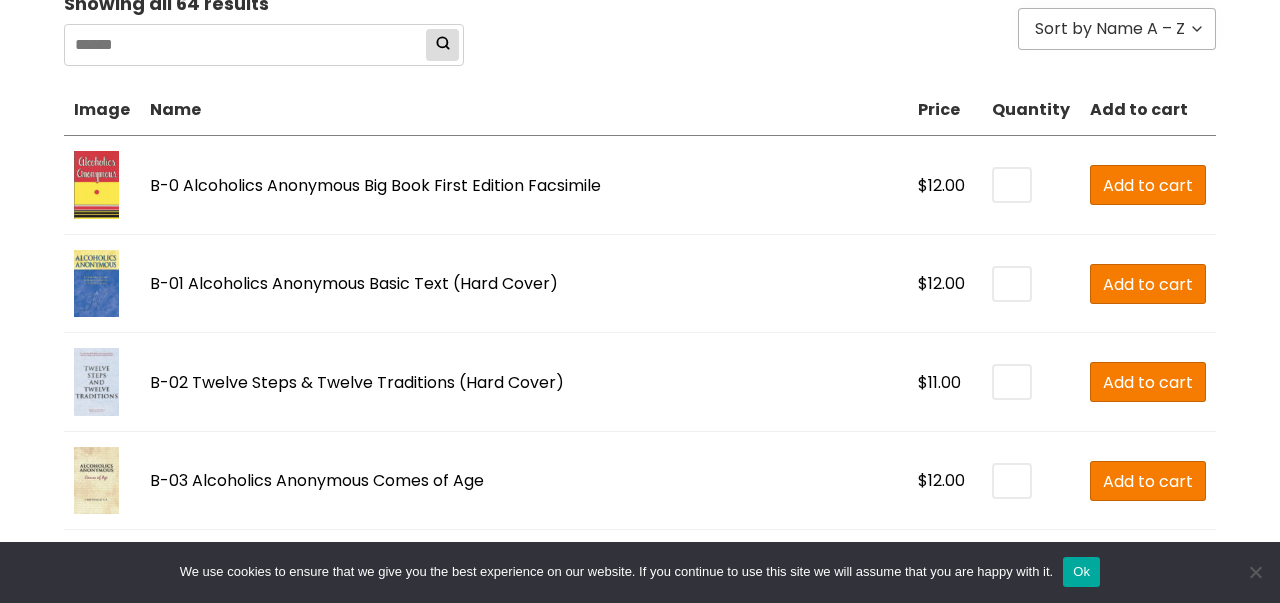 scroll, scrollTop: 600, scrollLeft: 0, axis: vertical 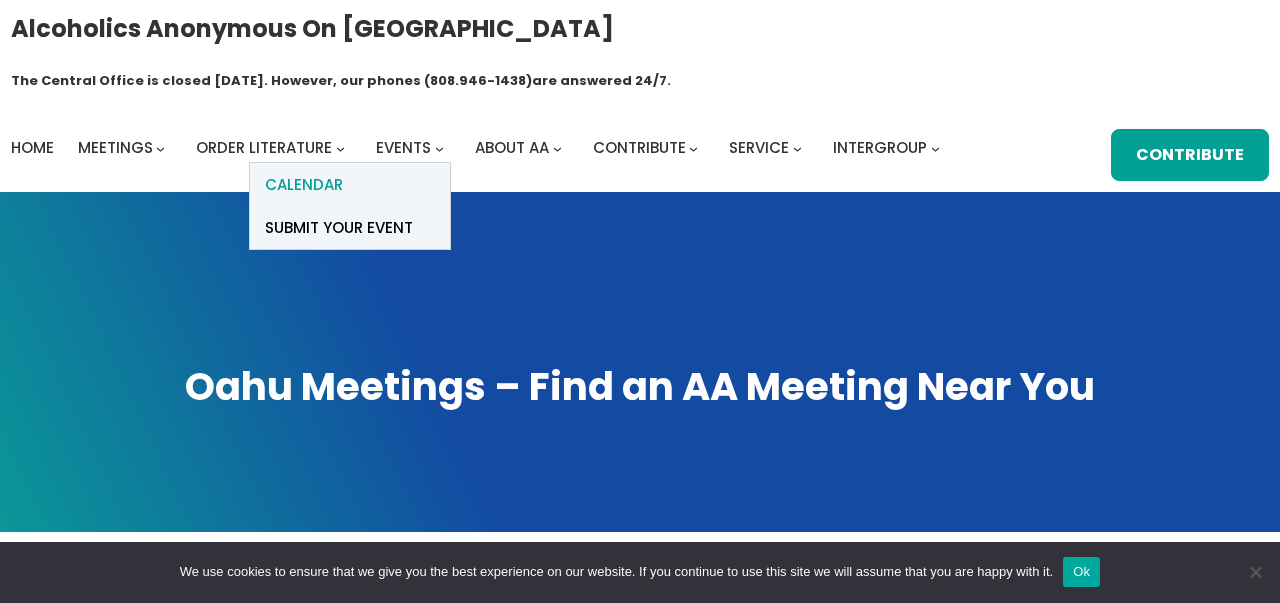 click on "Calendar" at bounding box center [304, 185] 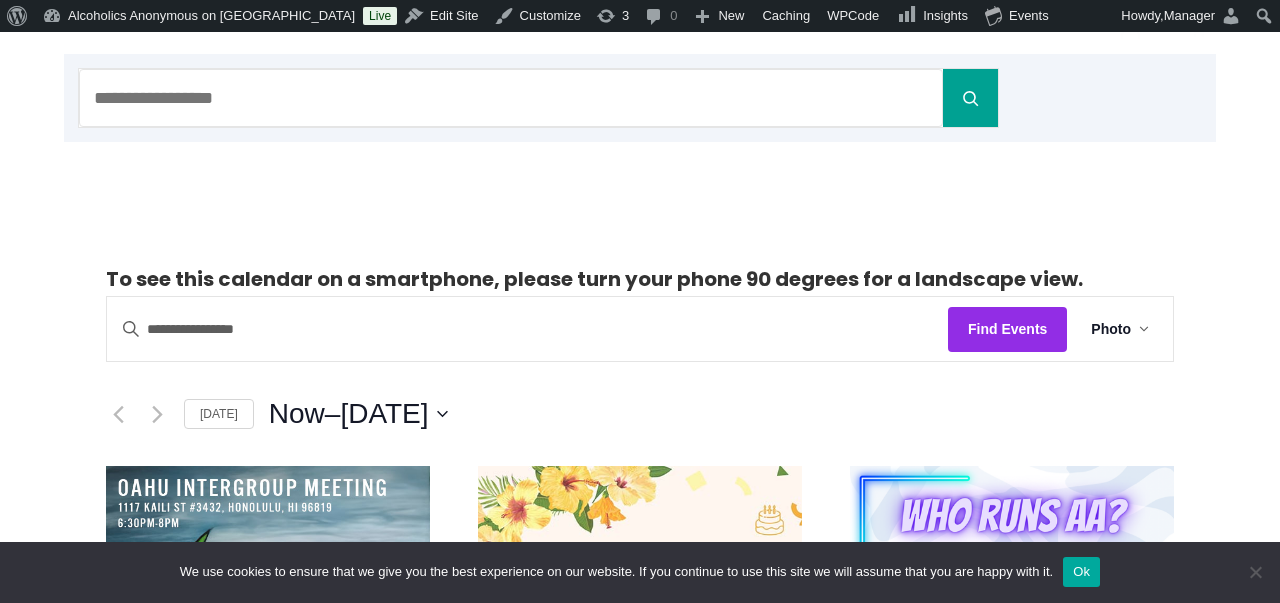scroll, scrollTop: 238, scrollLeft: 0, axis: vertical 